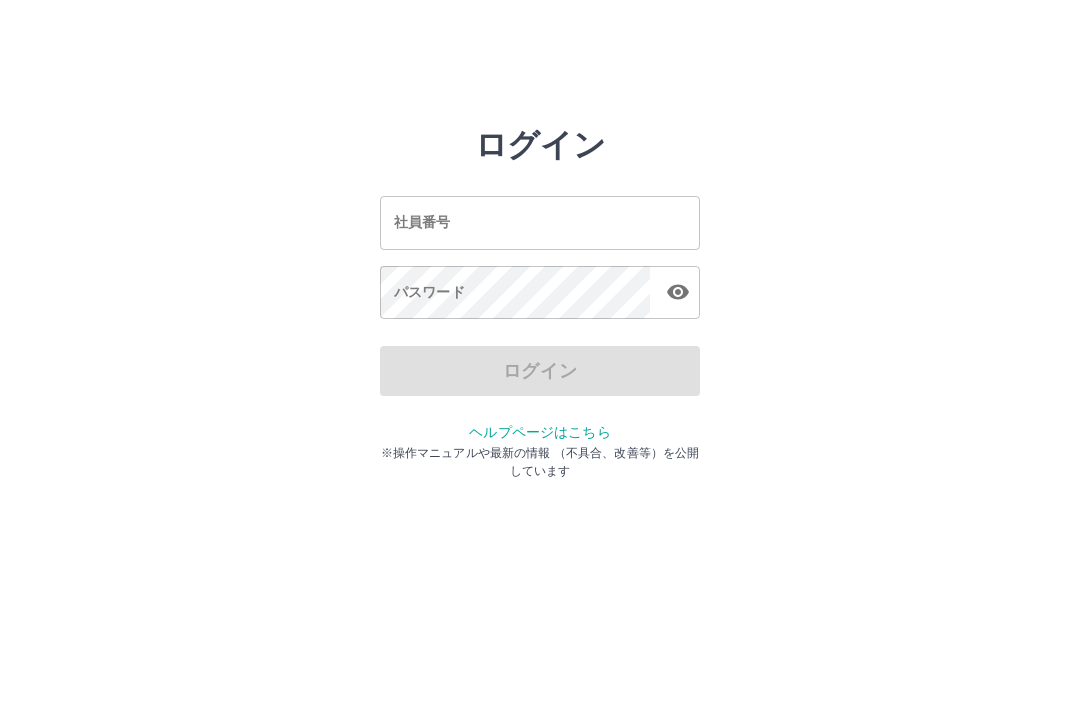 scroll, scrollTop: 0, scrollLeft: 0, axis: both 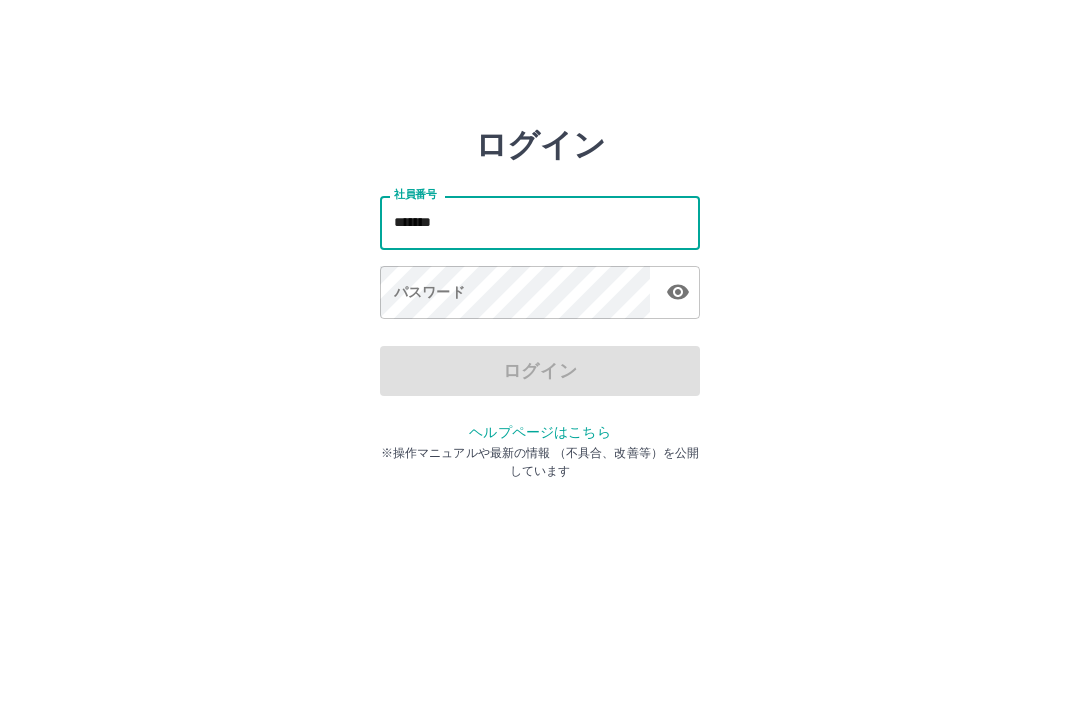 type on "*******" 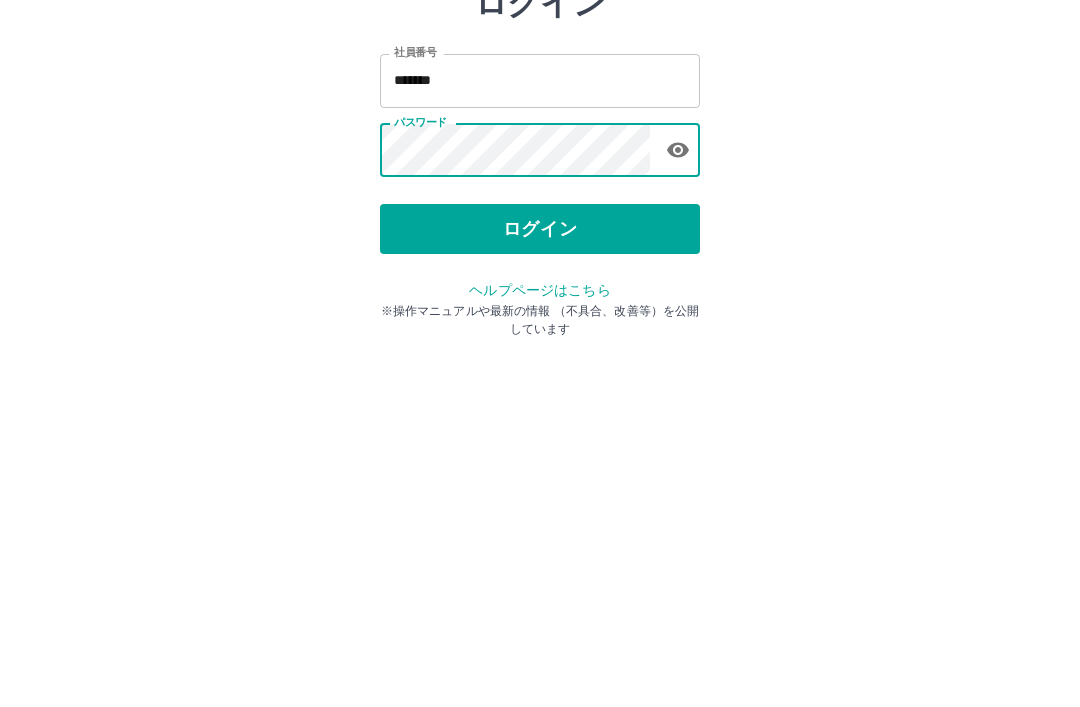 click on "ログイン 社員番号 ******* 社員番号 パスワード パスワード ログイン ヘルプページはこちら ※操作マニュアルや最新の情報 （不具合、改善等）を公開しています" at bounding box center [540, 286] 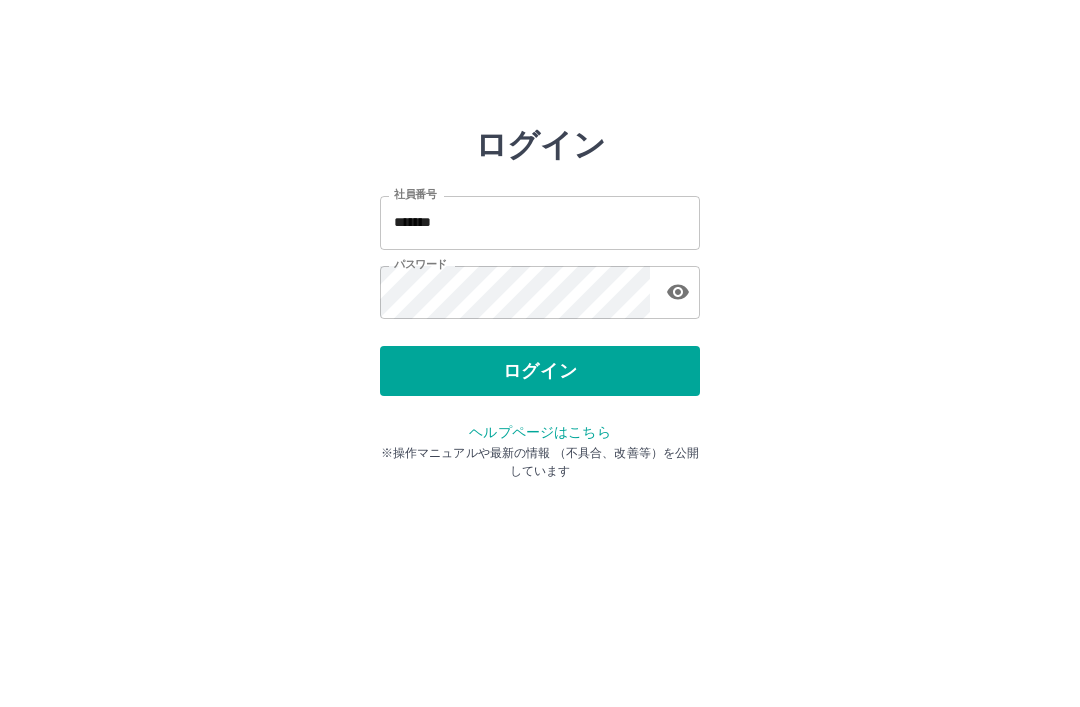 click on "ログイン" at bounding box center (540, 371) 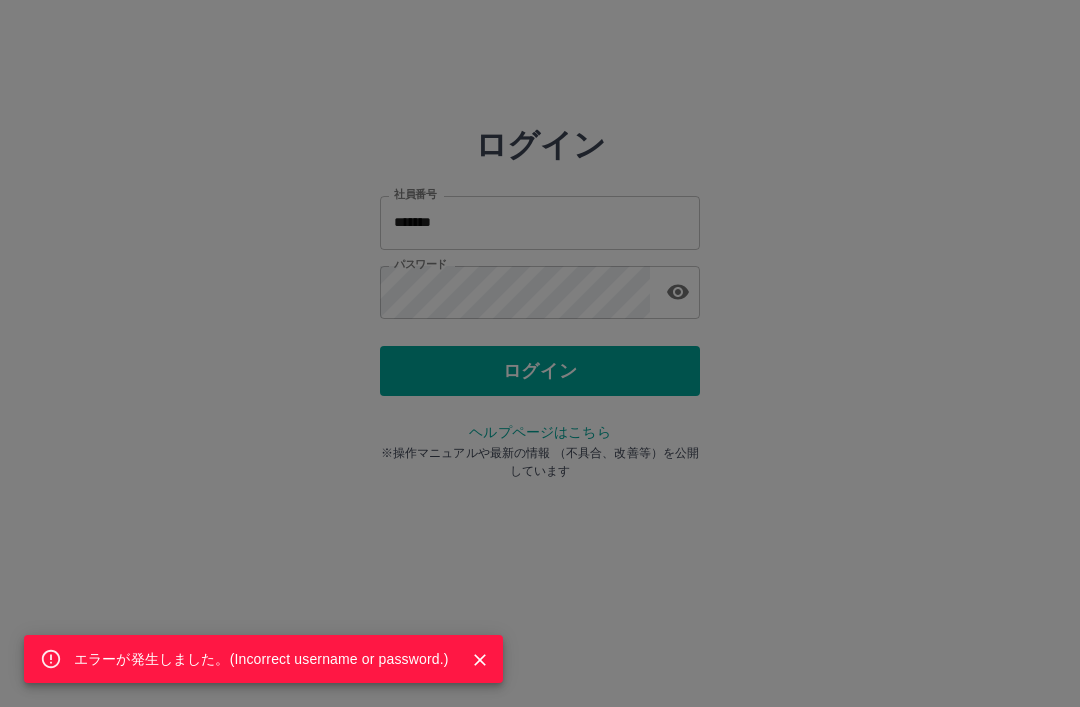 click on "エラーが発生しました。( Incorrect username or password. )" at bounding box center (540, 353) 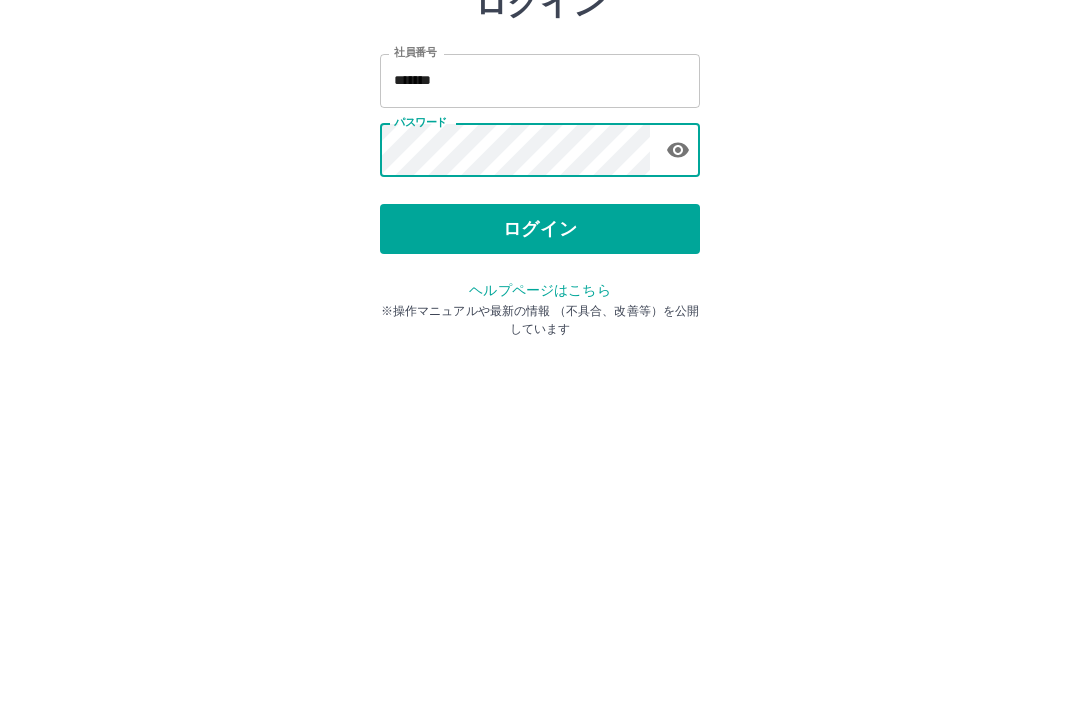 click at bounding box center [678, 292] 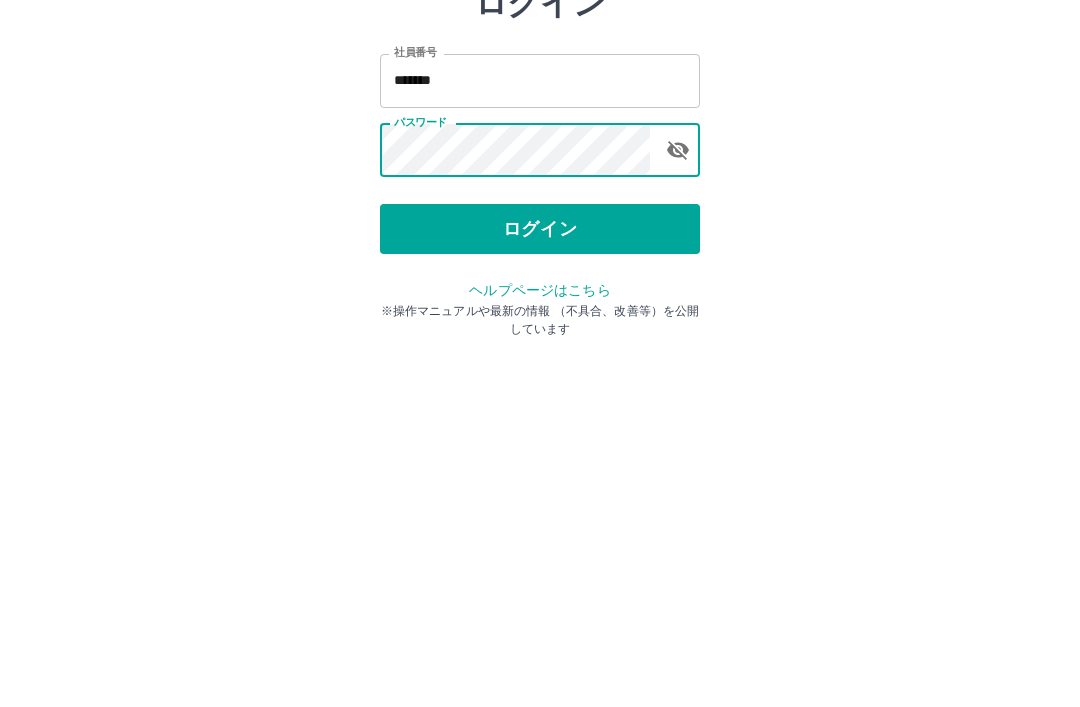 click on "ログイン" at bounding box center (540, 371) 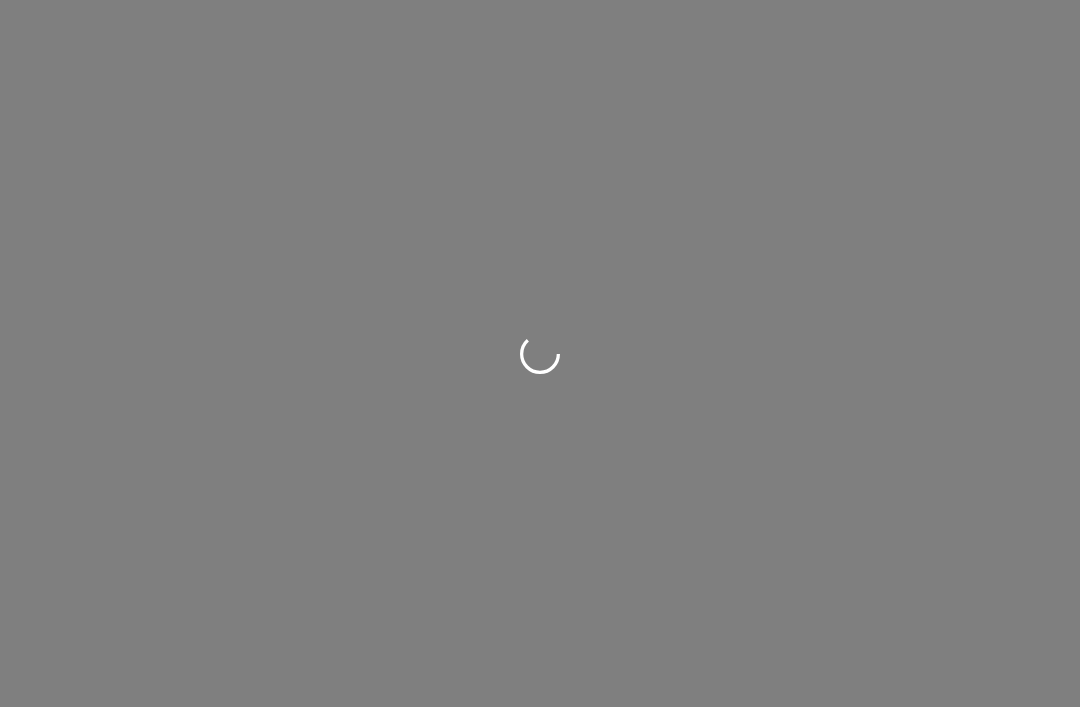 scroll, scrollTop: 0, scrollLeft: 0, axis: both 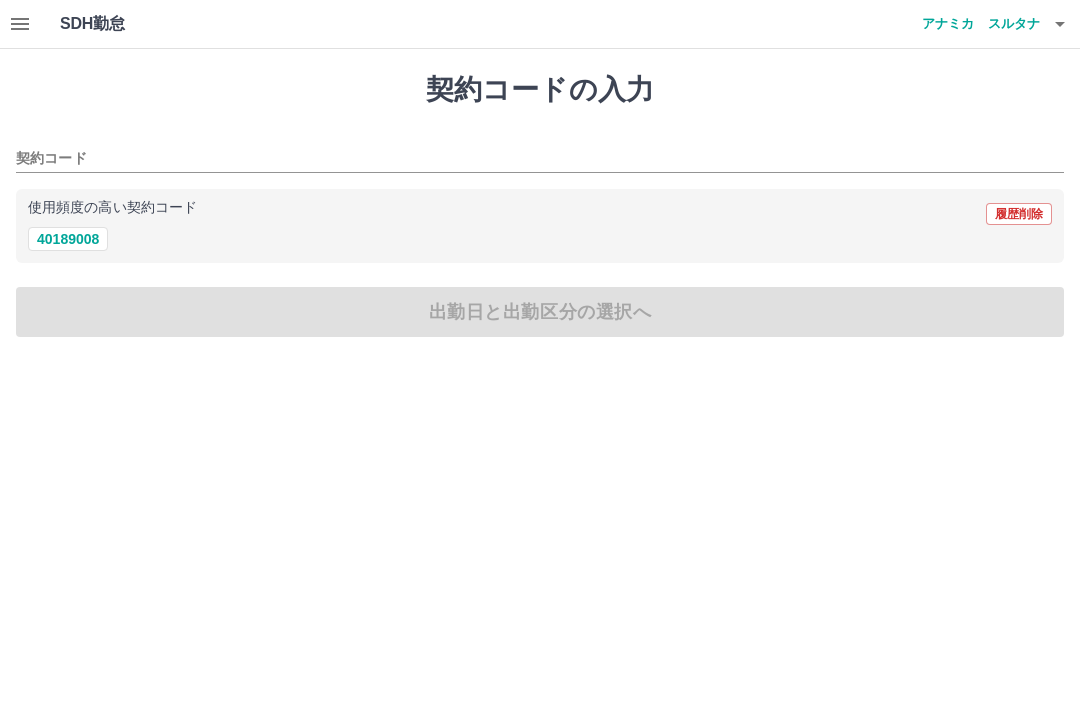 click on "40189008" at bounding box center (68, 239) 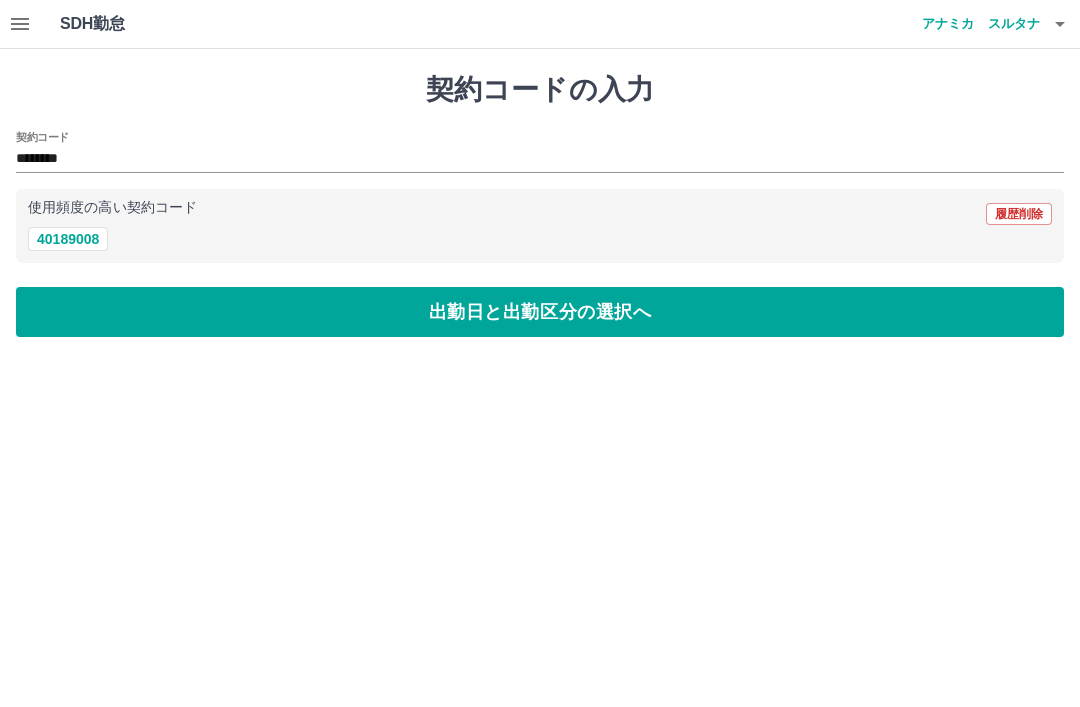 click on "出勤日と出勤区分の選択へ" at bounding box center [540, 312] 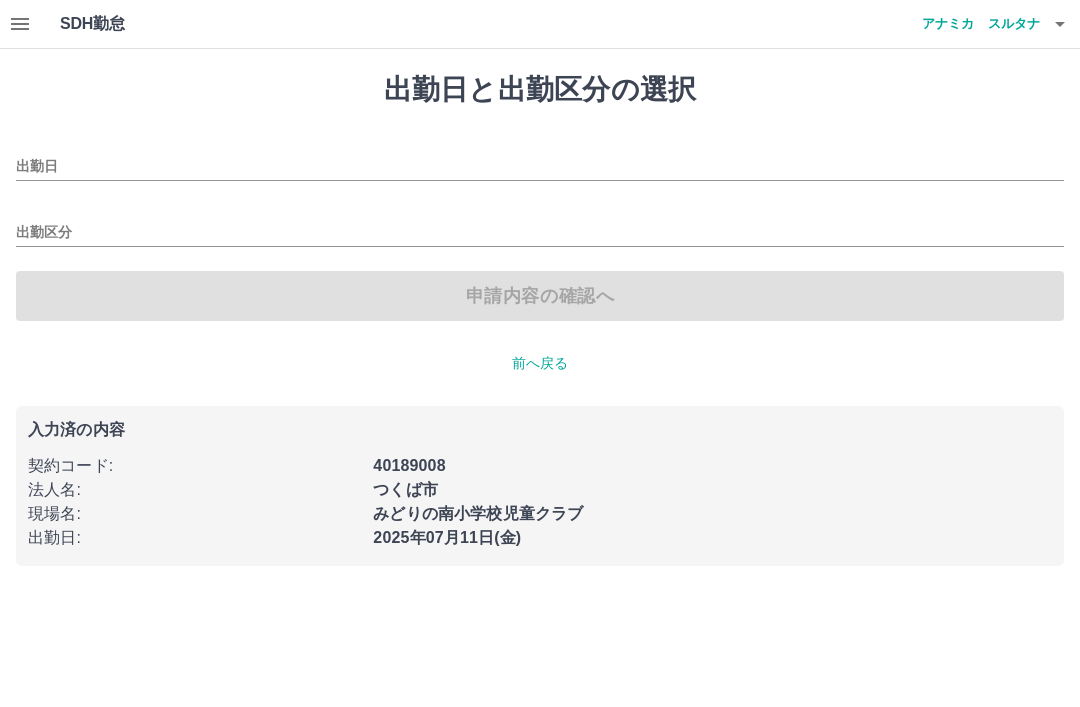 type on "**********" 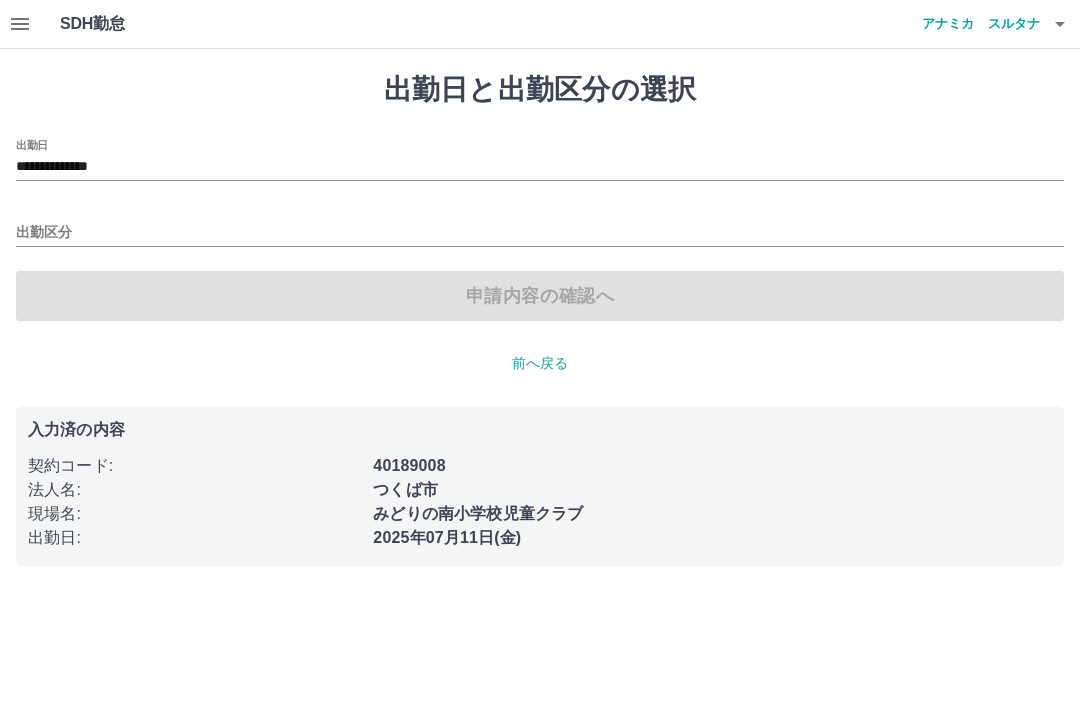 click on "出勤区分" at bounding box center [540, 233] 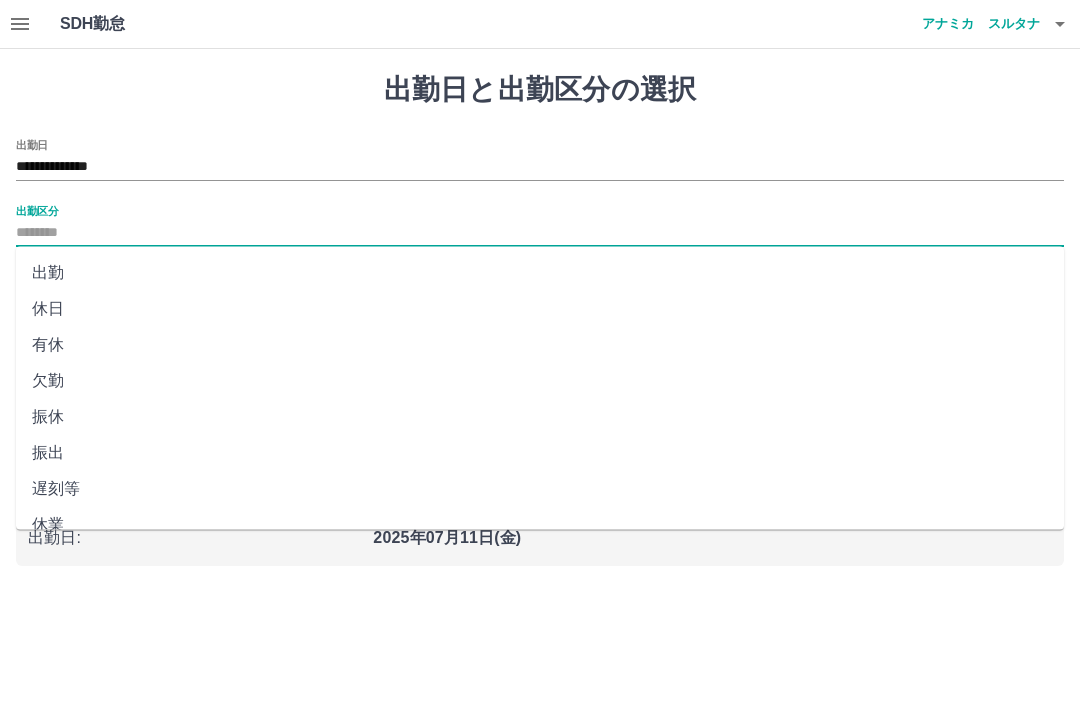 click on "出勤" at bounding box center (540, 273) 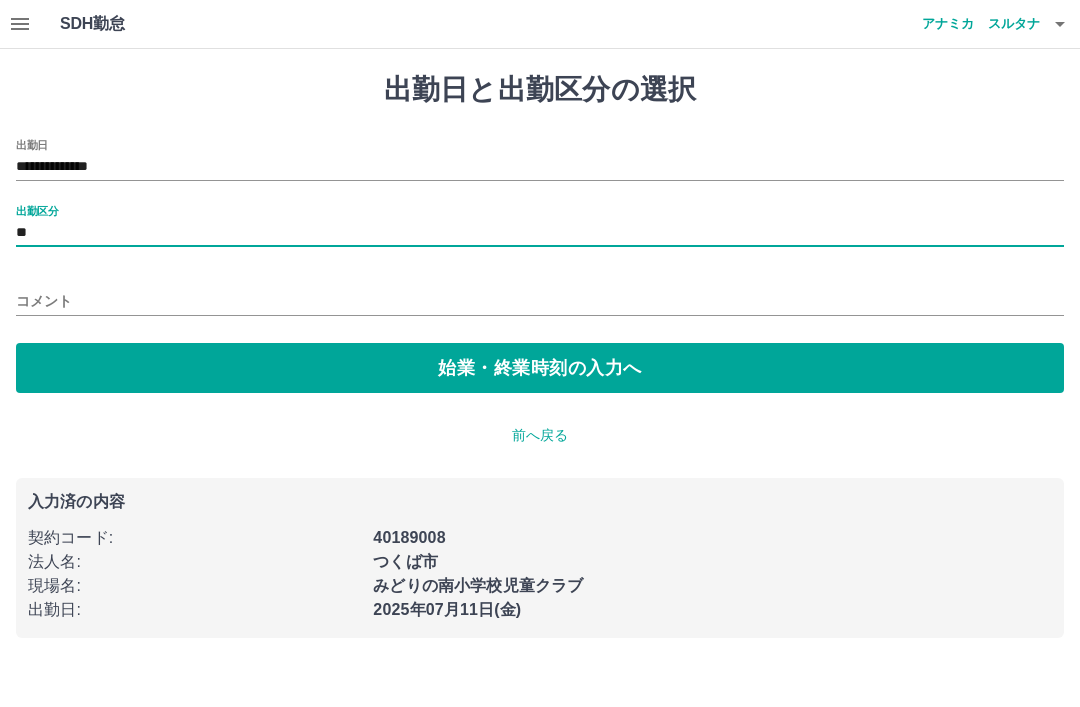 click on "始業・終業時刻の入力へ" at bounding box center (540, 368) 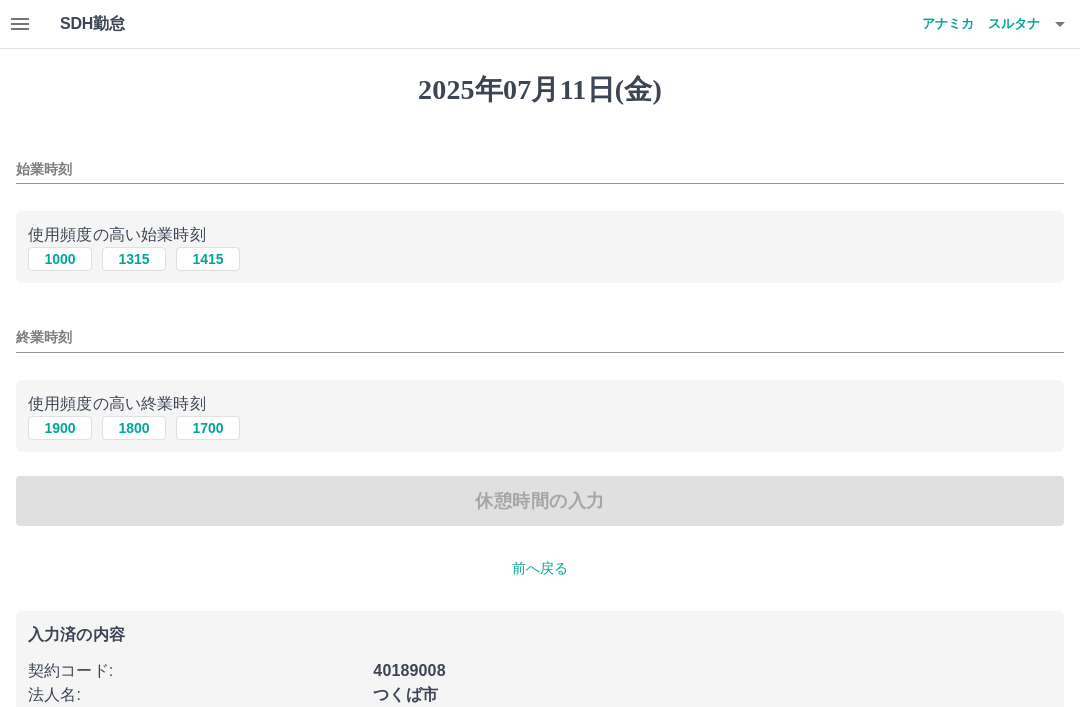 click on "1000" at bounding box center (60, 259) 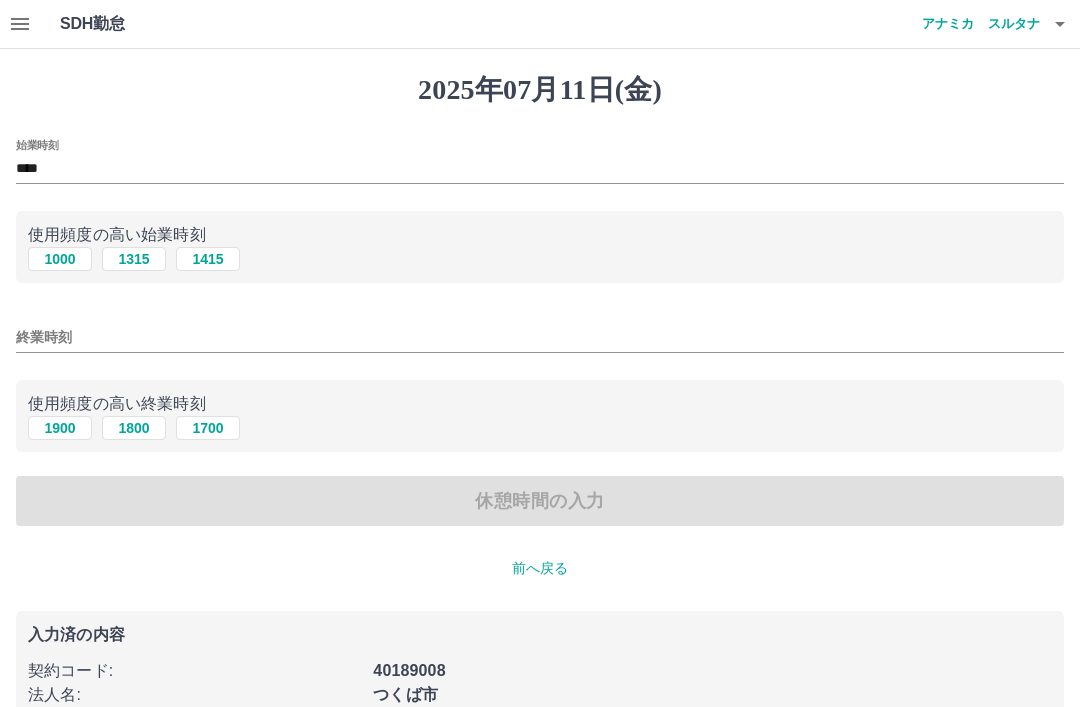 click on "1900" at bounding box center (60, 428) 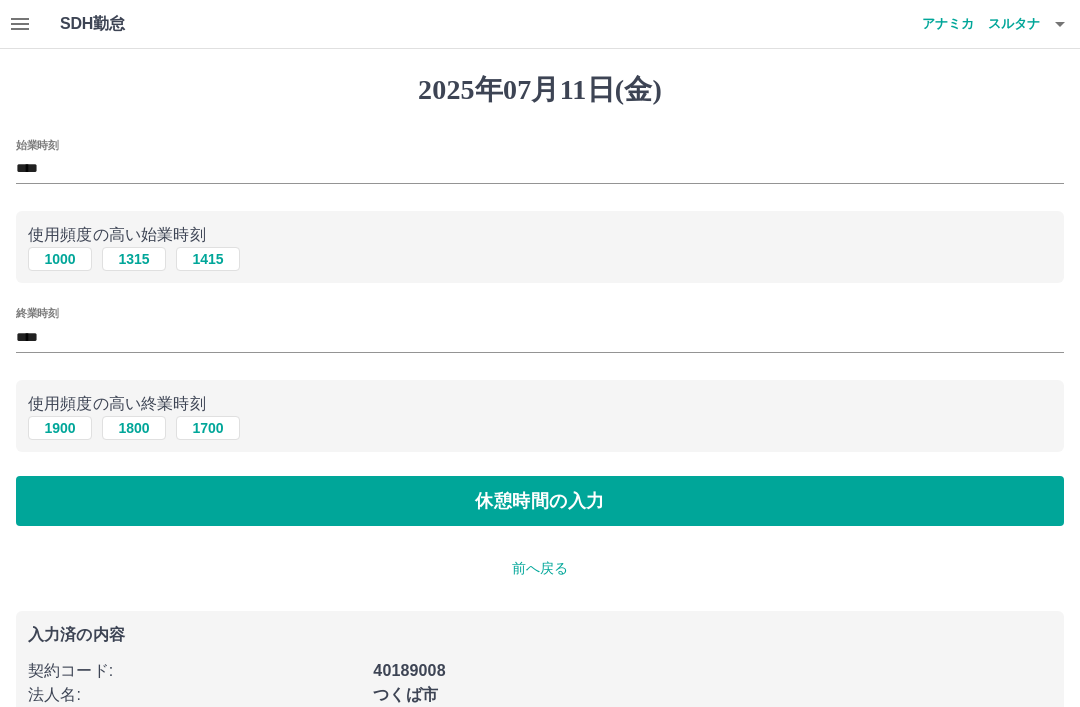click on "休憩時間の入力" at bounding box center (540, 501) 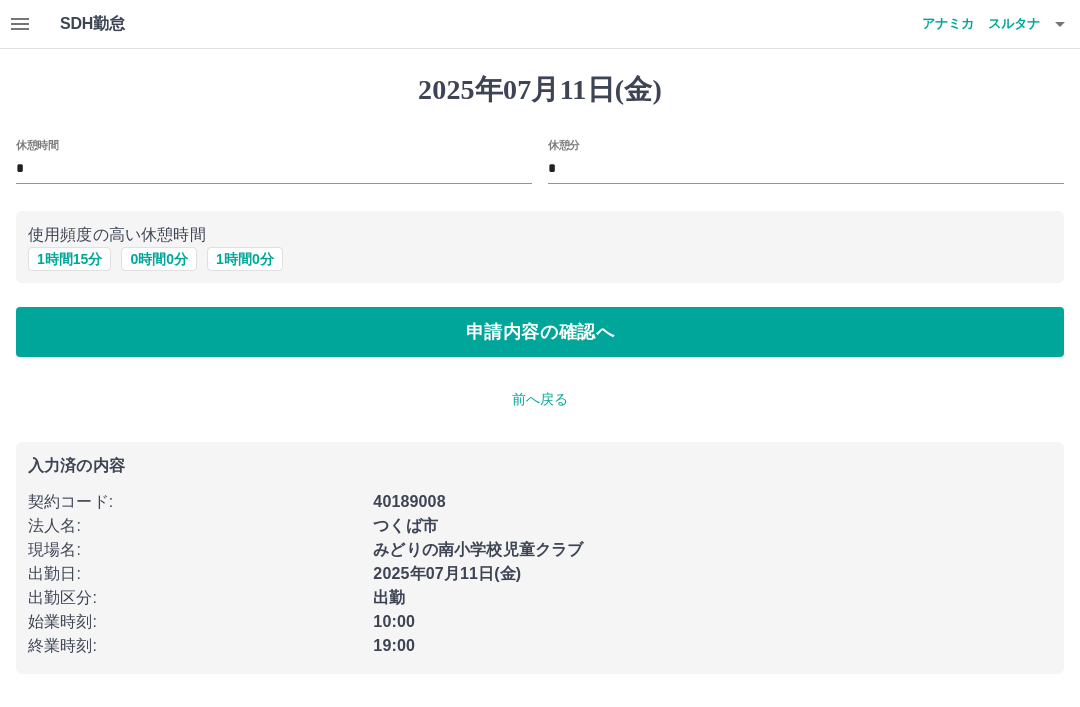 click on "1 時間 15 分" at bounding box center [69, 259] 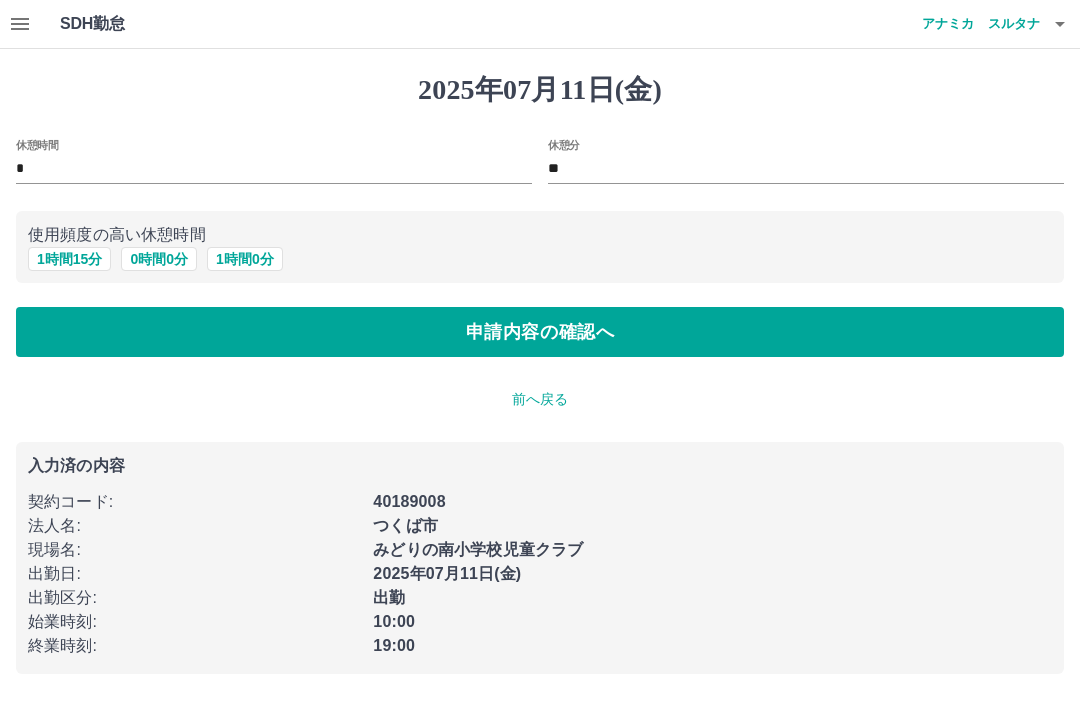click on "1 時間 15 分" at bounding box center [69, 259] 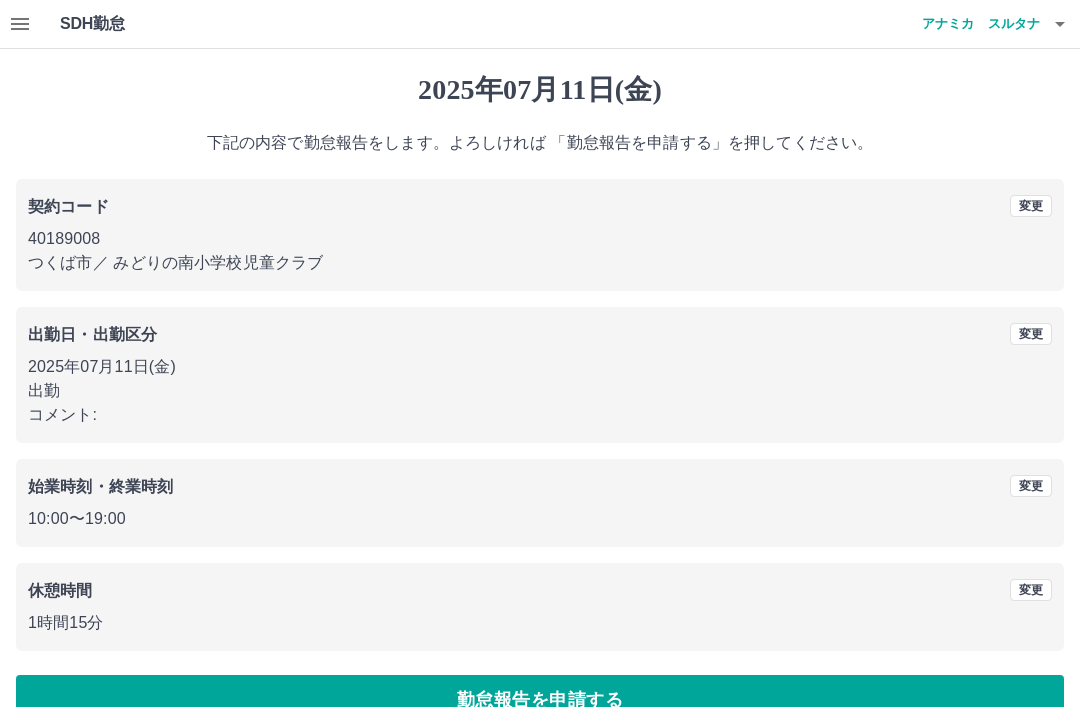 click on "コメント:" at bounding box center [540, 415] 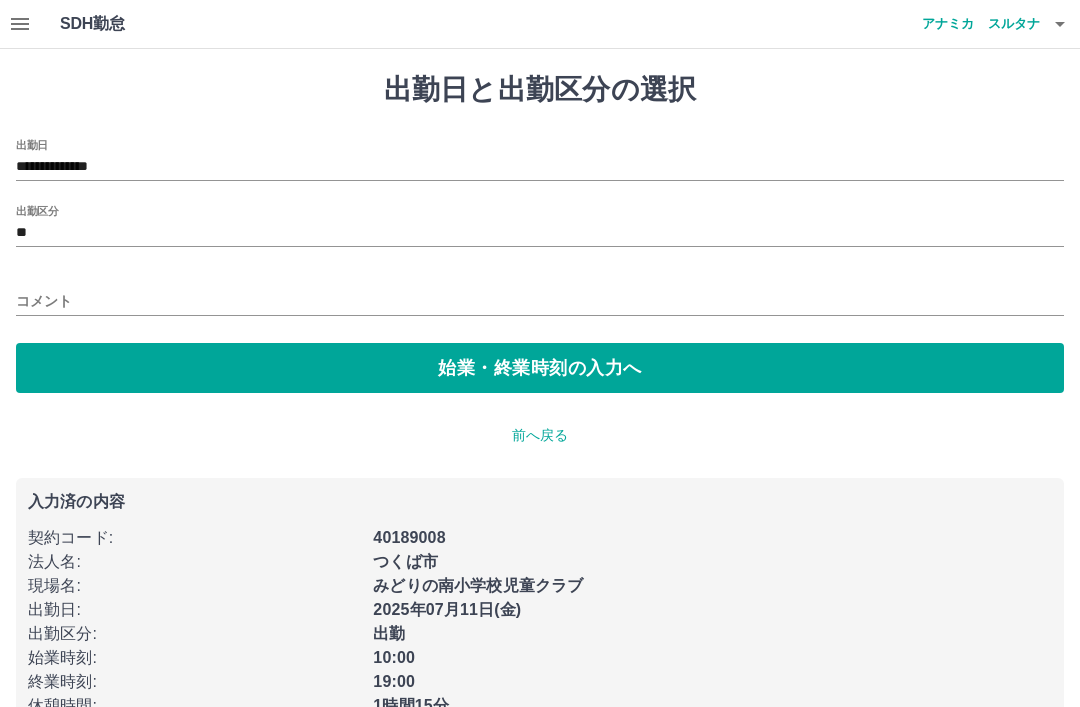 click on "コメント" at bounding box center (540, 301) 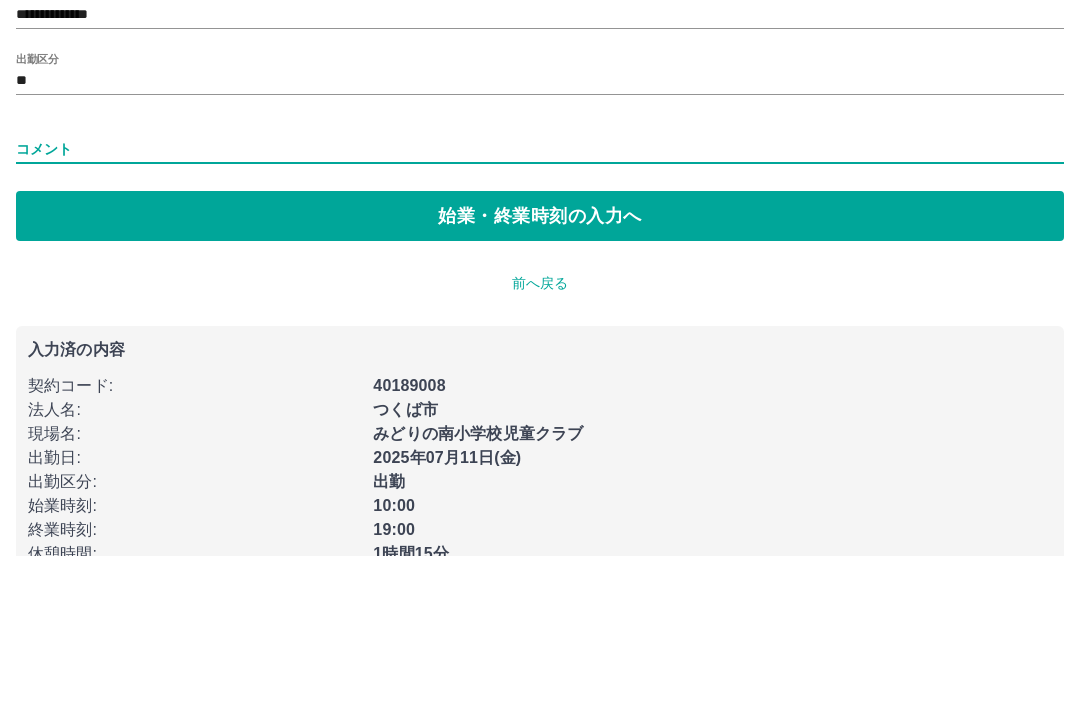 type on "*" 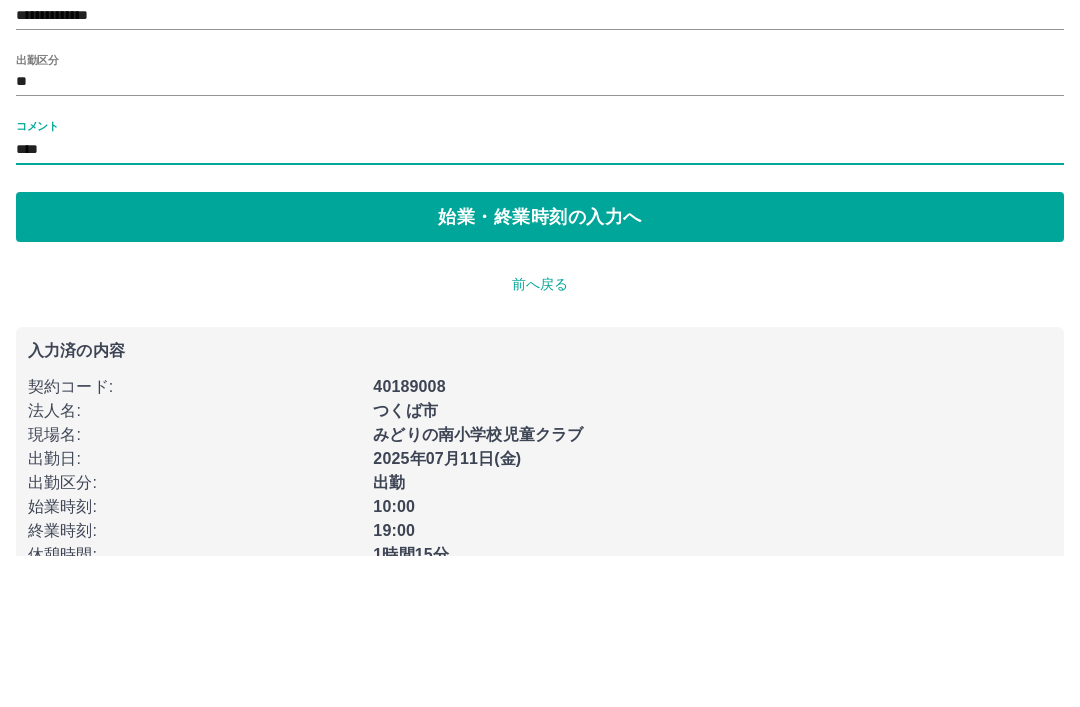 type on "****" 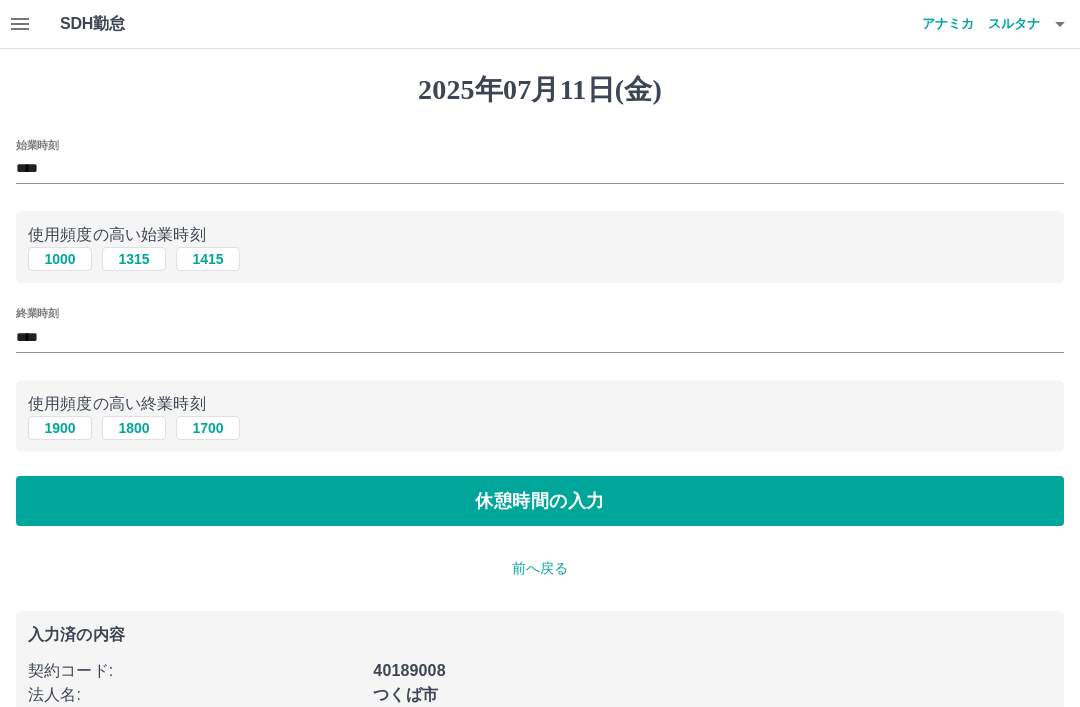 click on "休憩時間の入力" at bounding box center [540, 501] 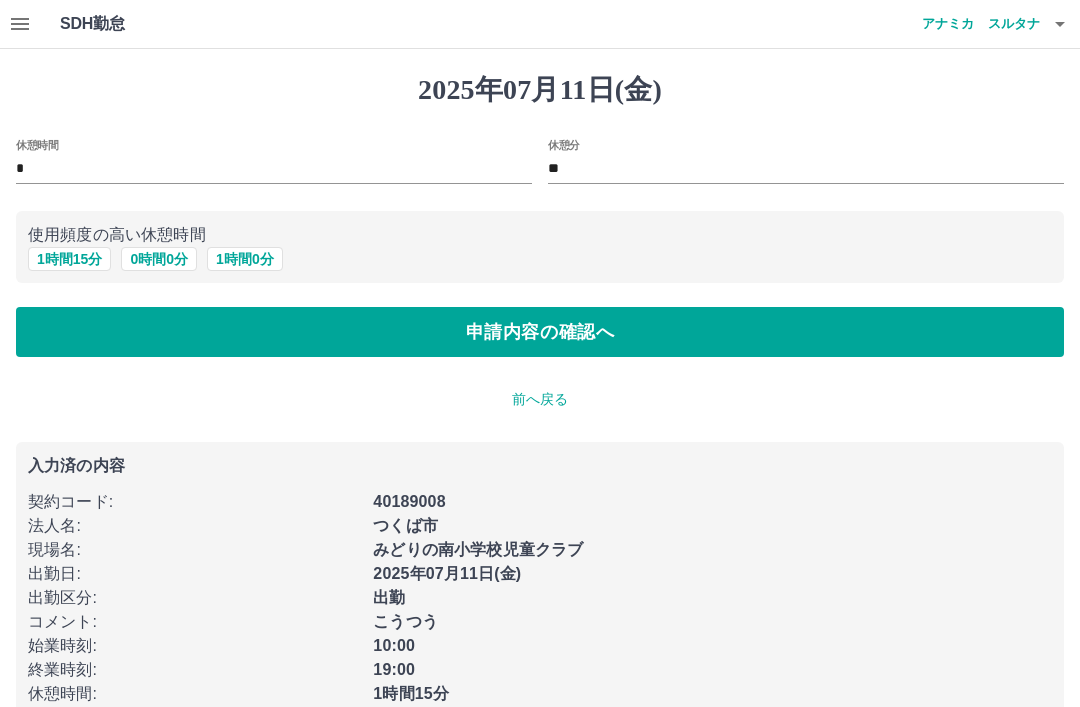 scroll, scrollTop: 40, scrollLeft: 0, axis: vertical 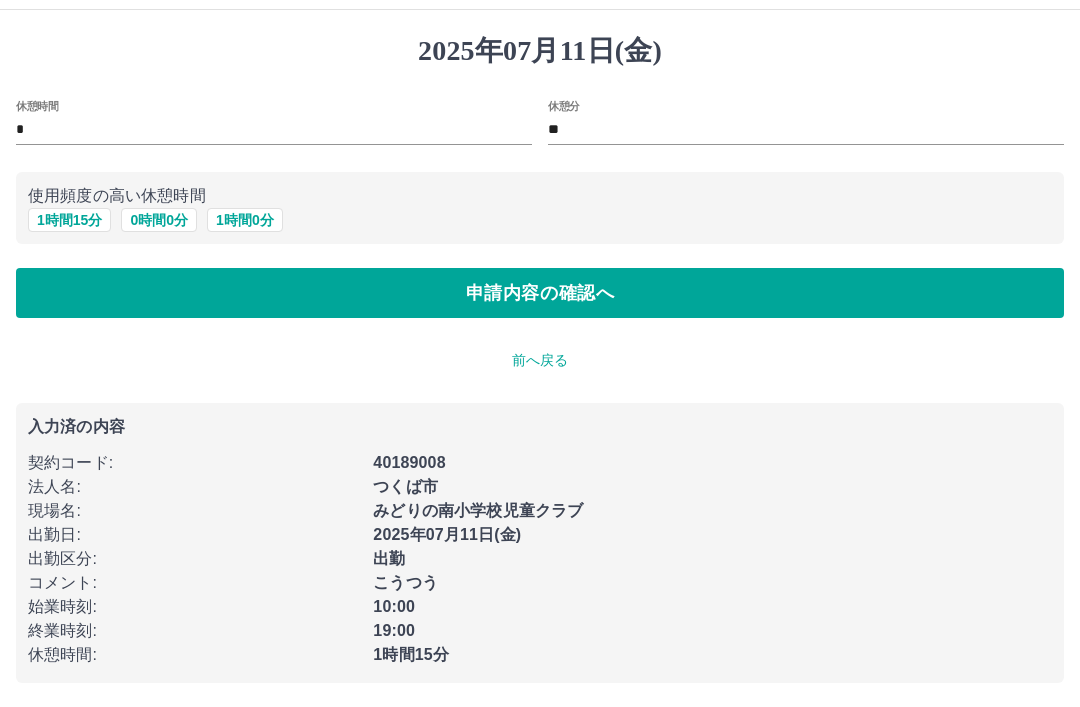 click on "申請内容の確認へ" at bounding box center [540, 293] 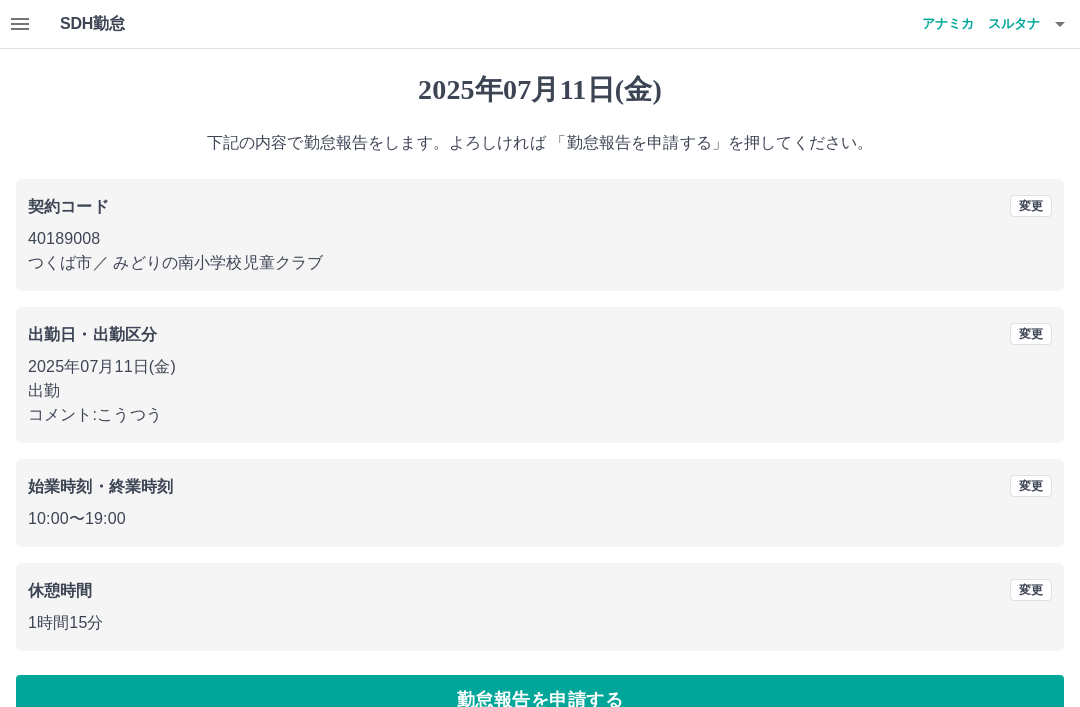 click on "勤怠報告を申請する" at bounding box center (540, 700) 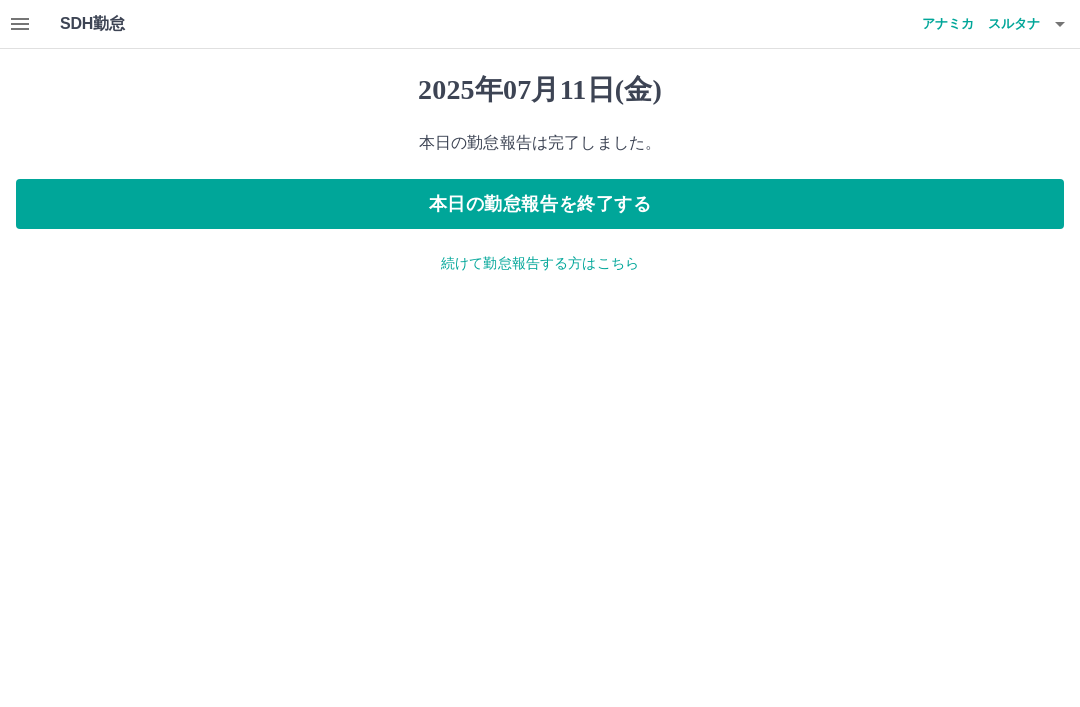 click 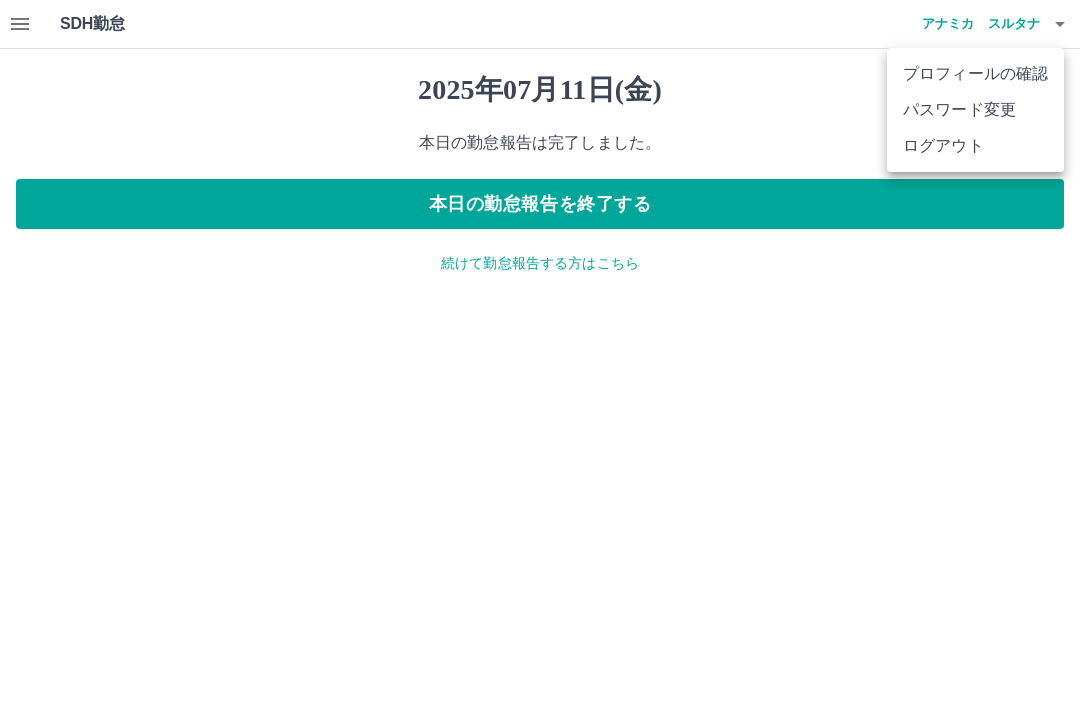 click on "ログアウト" at bounding box center (975, 146) 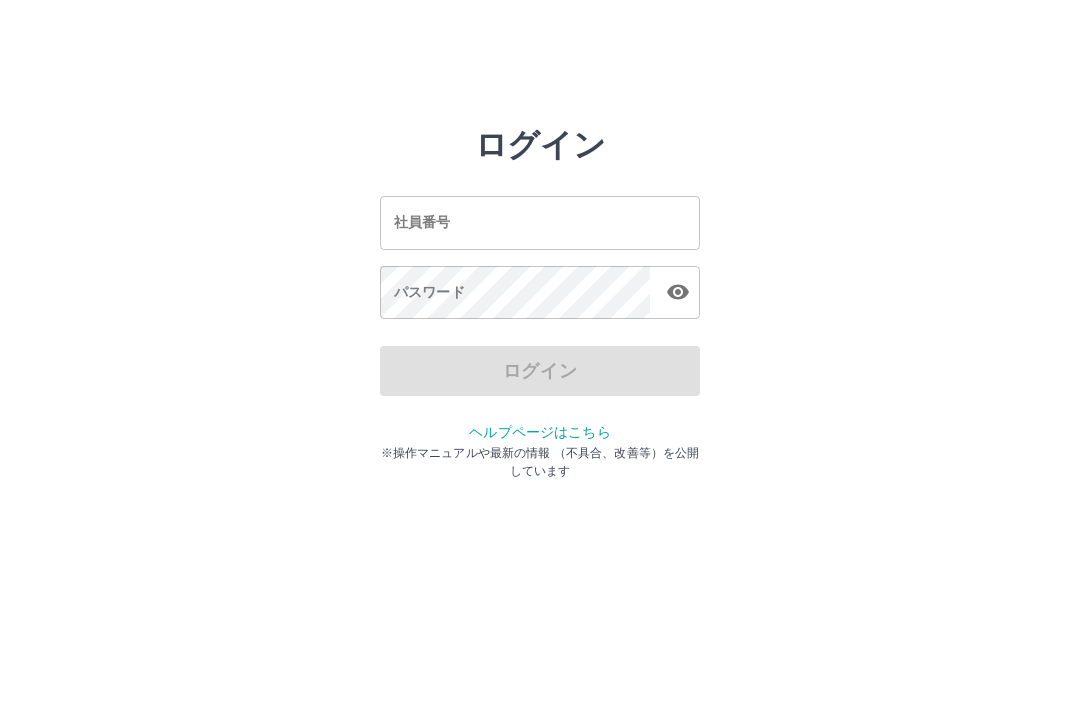scroll, scrollTop: 0, scrollLeft: 0, axis: both 